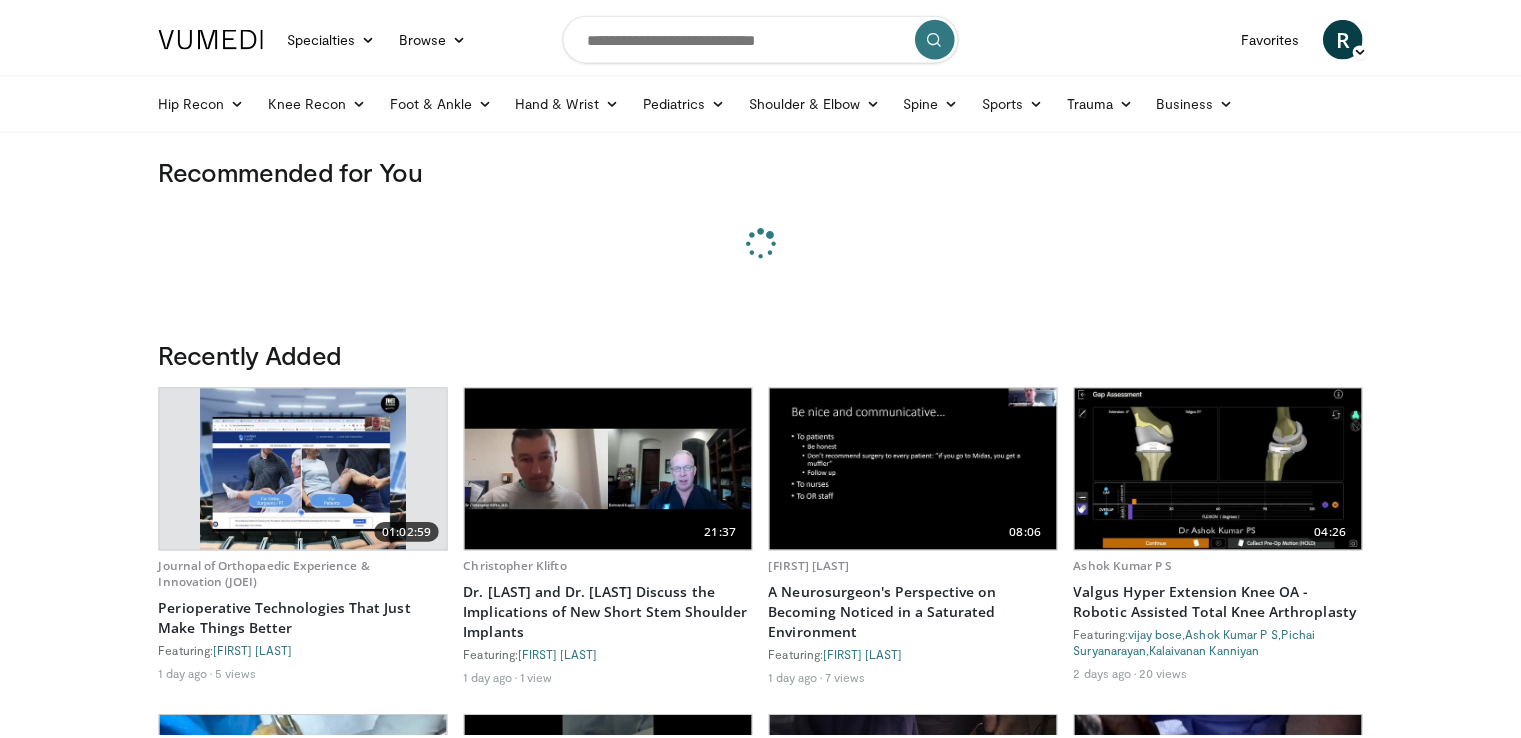 scroll, scrollTop: 0, scrollLeft: 0, axis: both 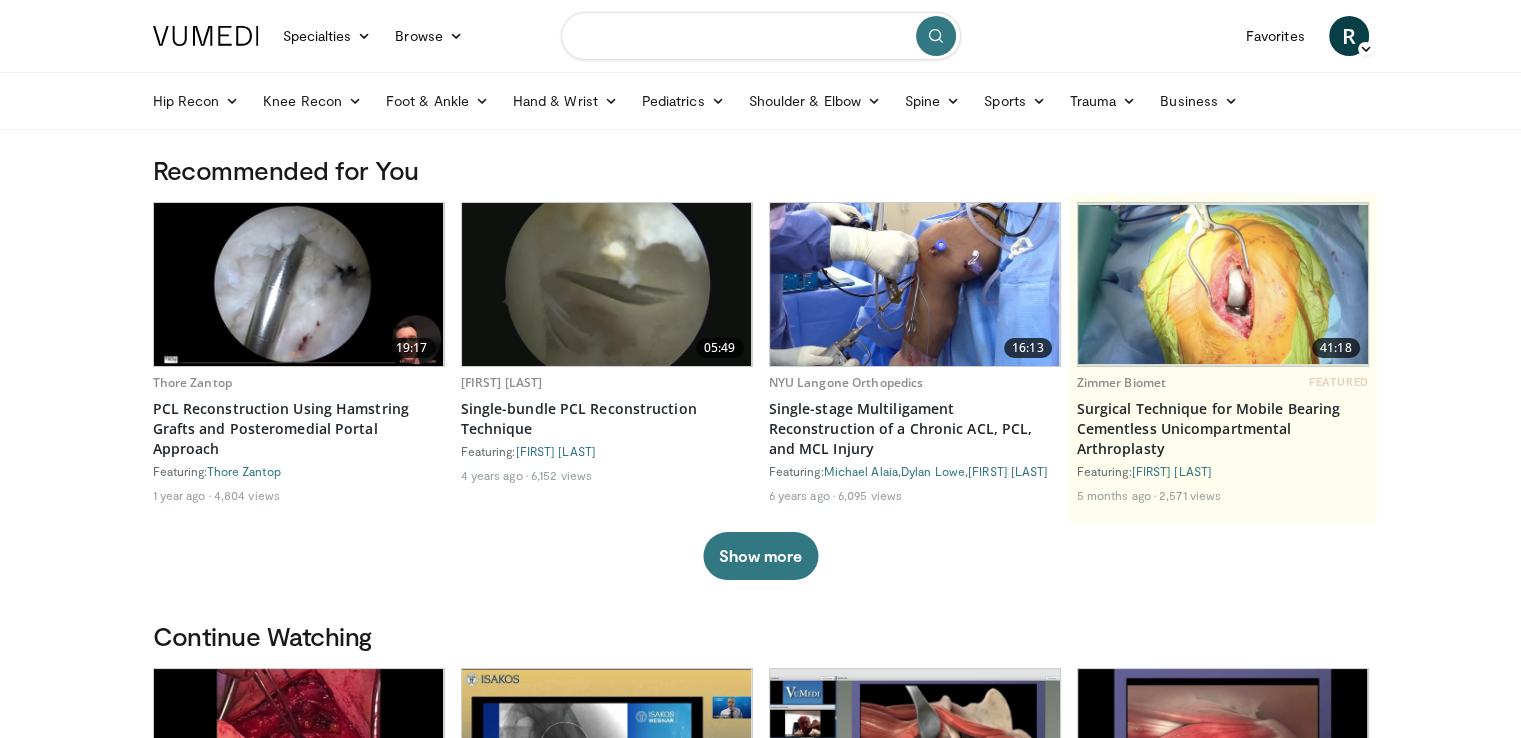 click at bounding box center [761, 36] 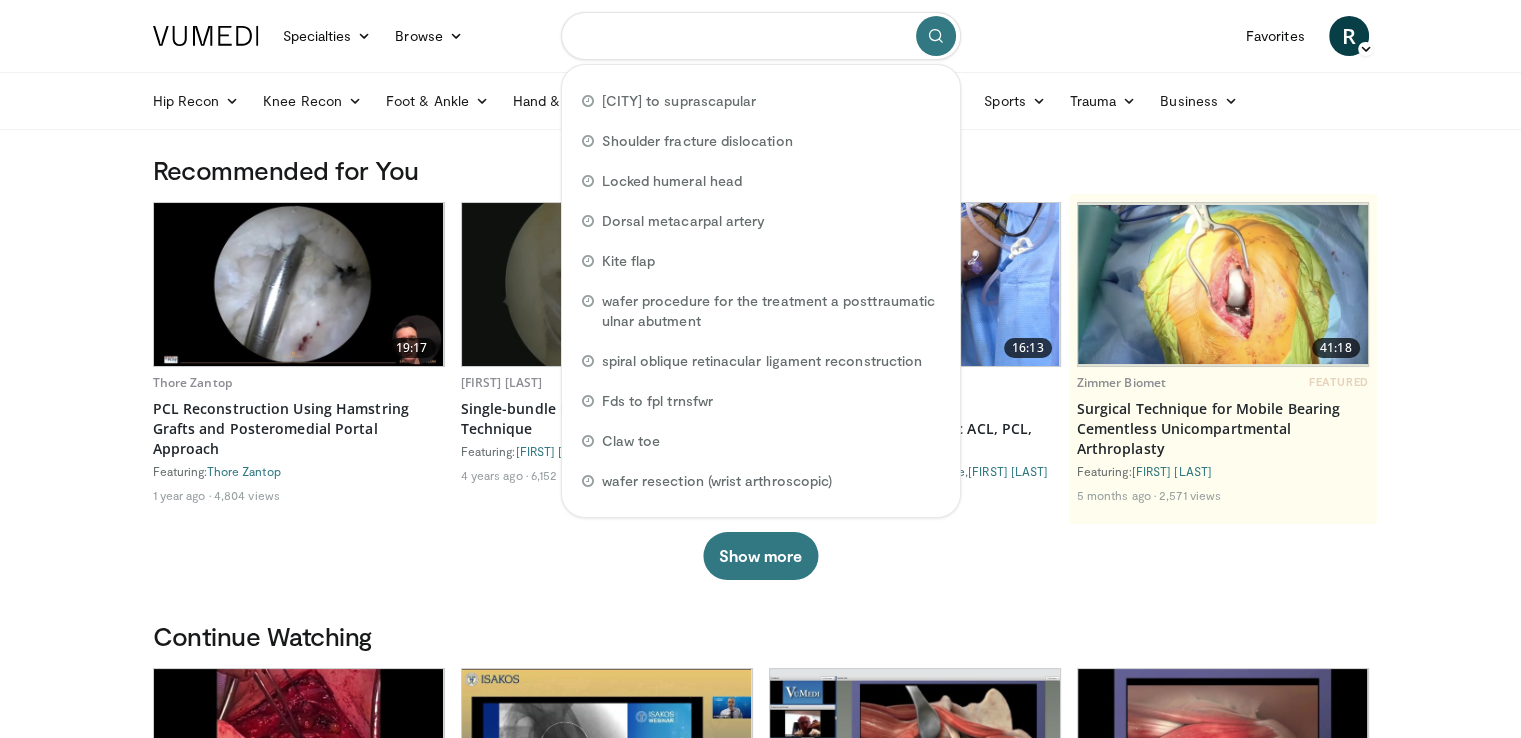 click at bounding box center (761, 36) 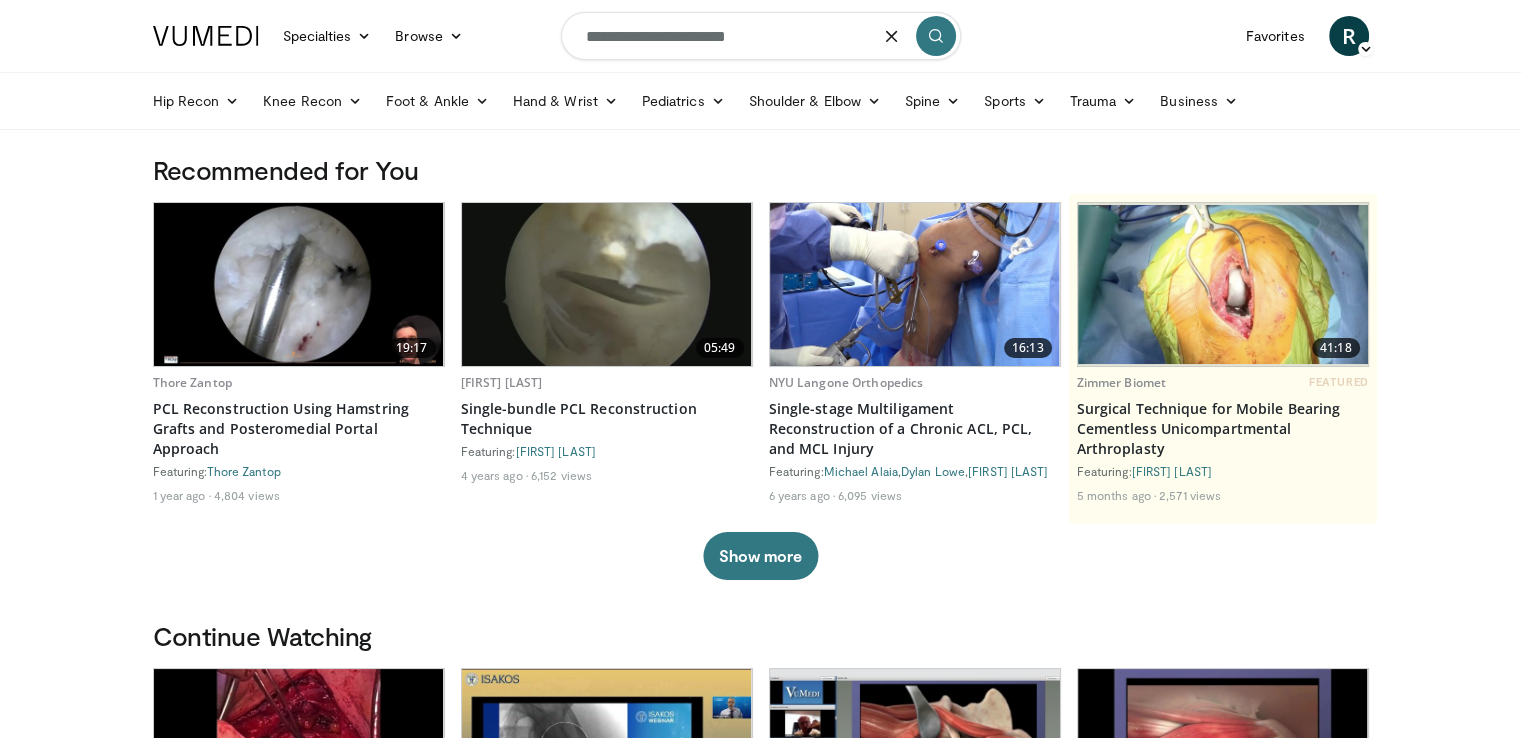 type on "**********" 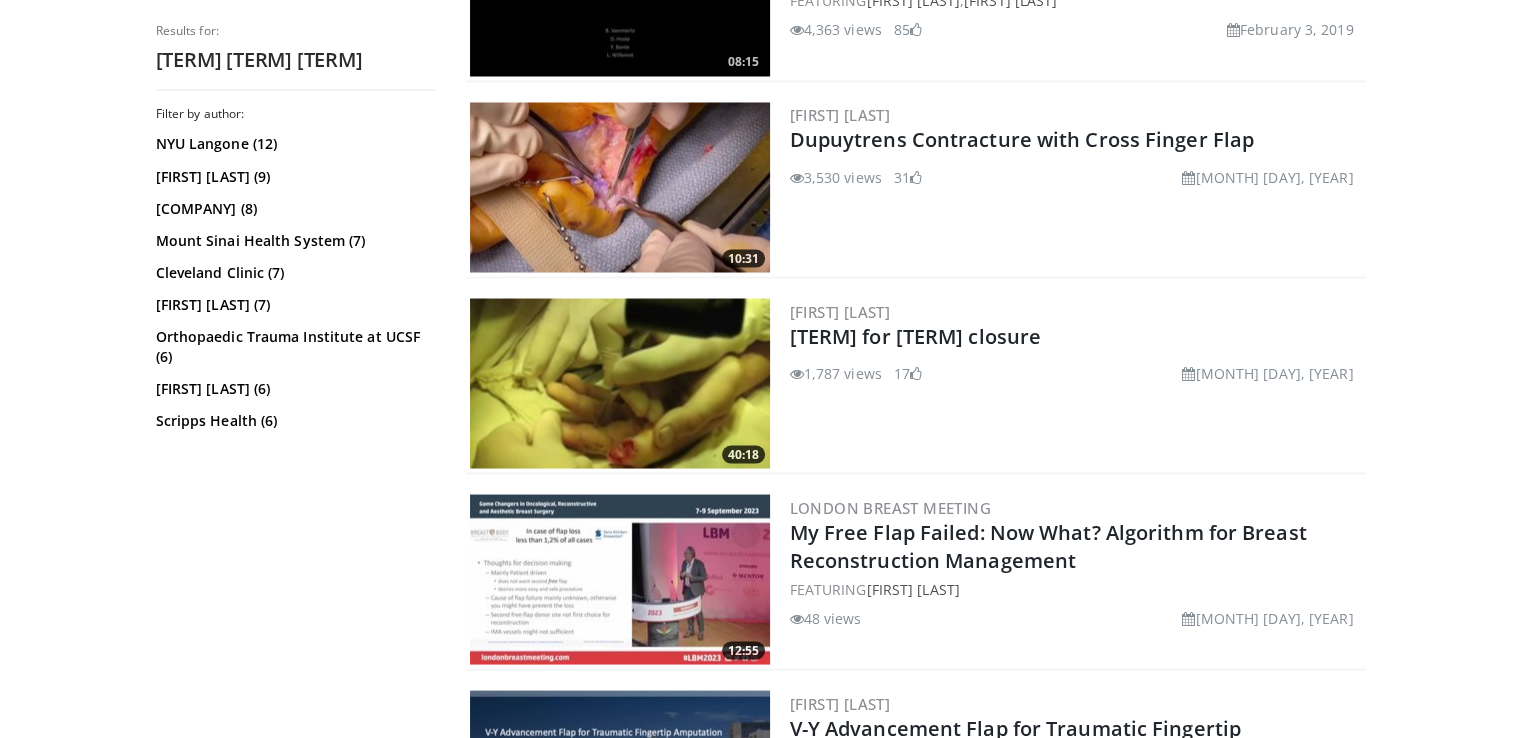 scroll, scrollTop: 3700, scrollLeft: 0, axis: vertical 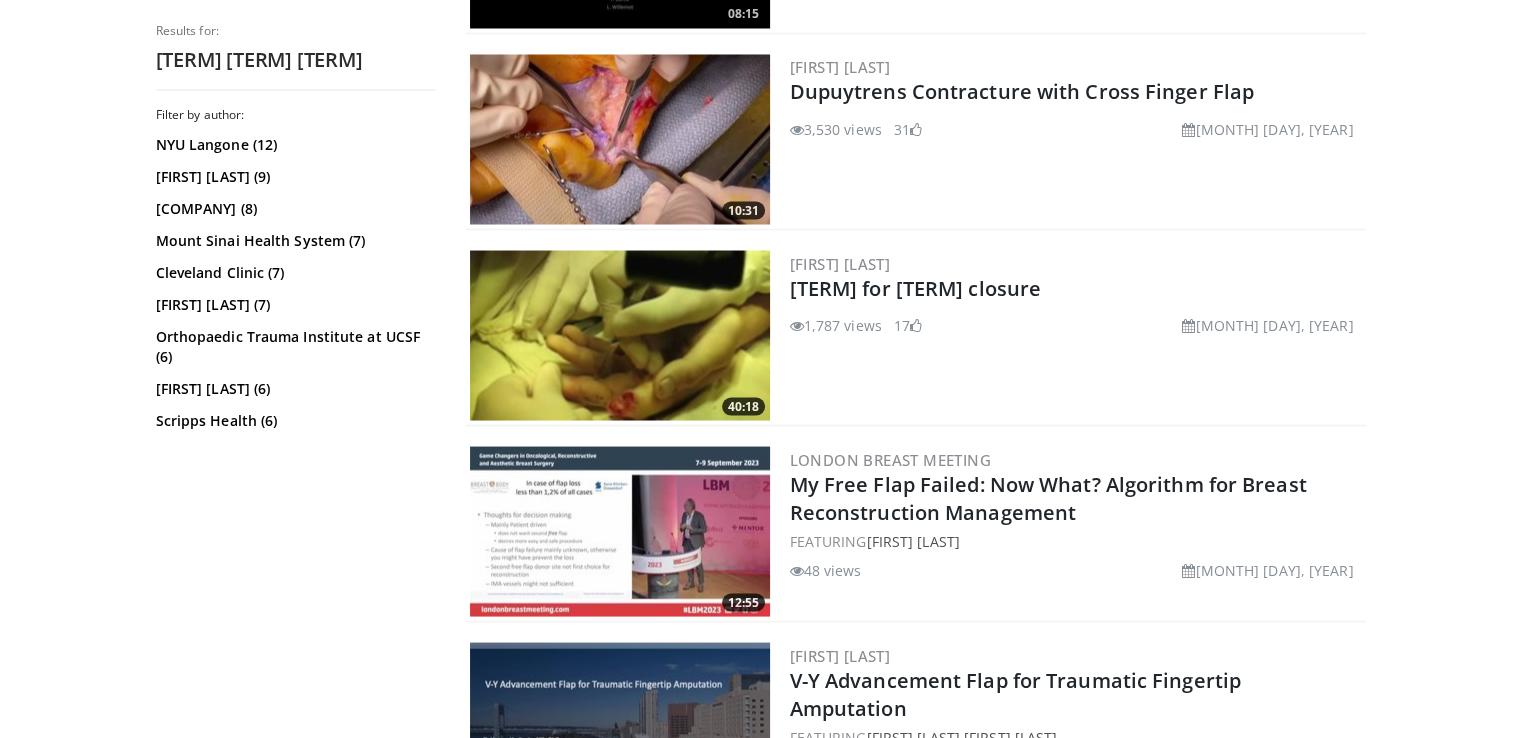 click at bounding box center [620, 335] 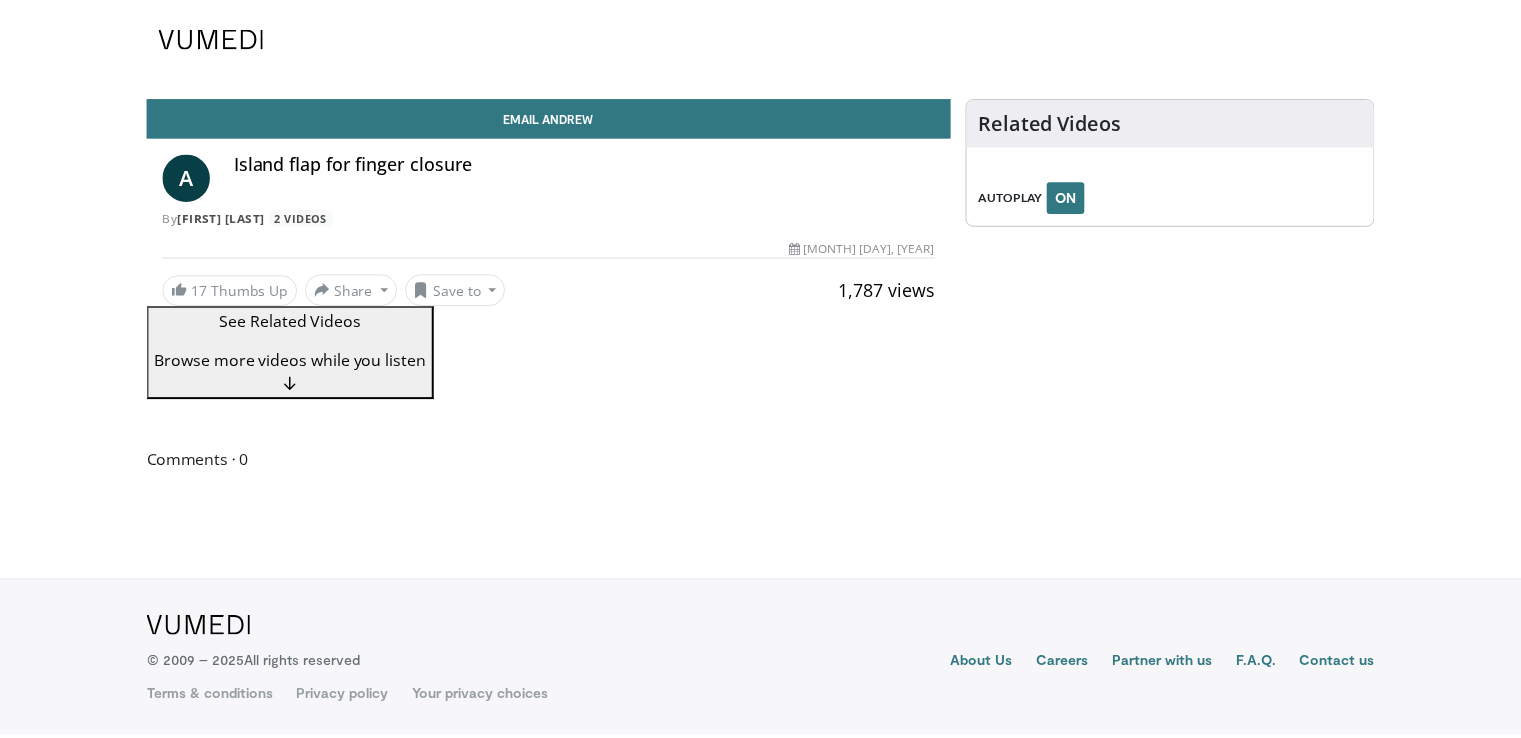 scroll, scrollTop: 0, scrollLeft: 0, axis: both 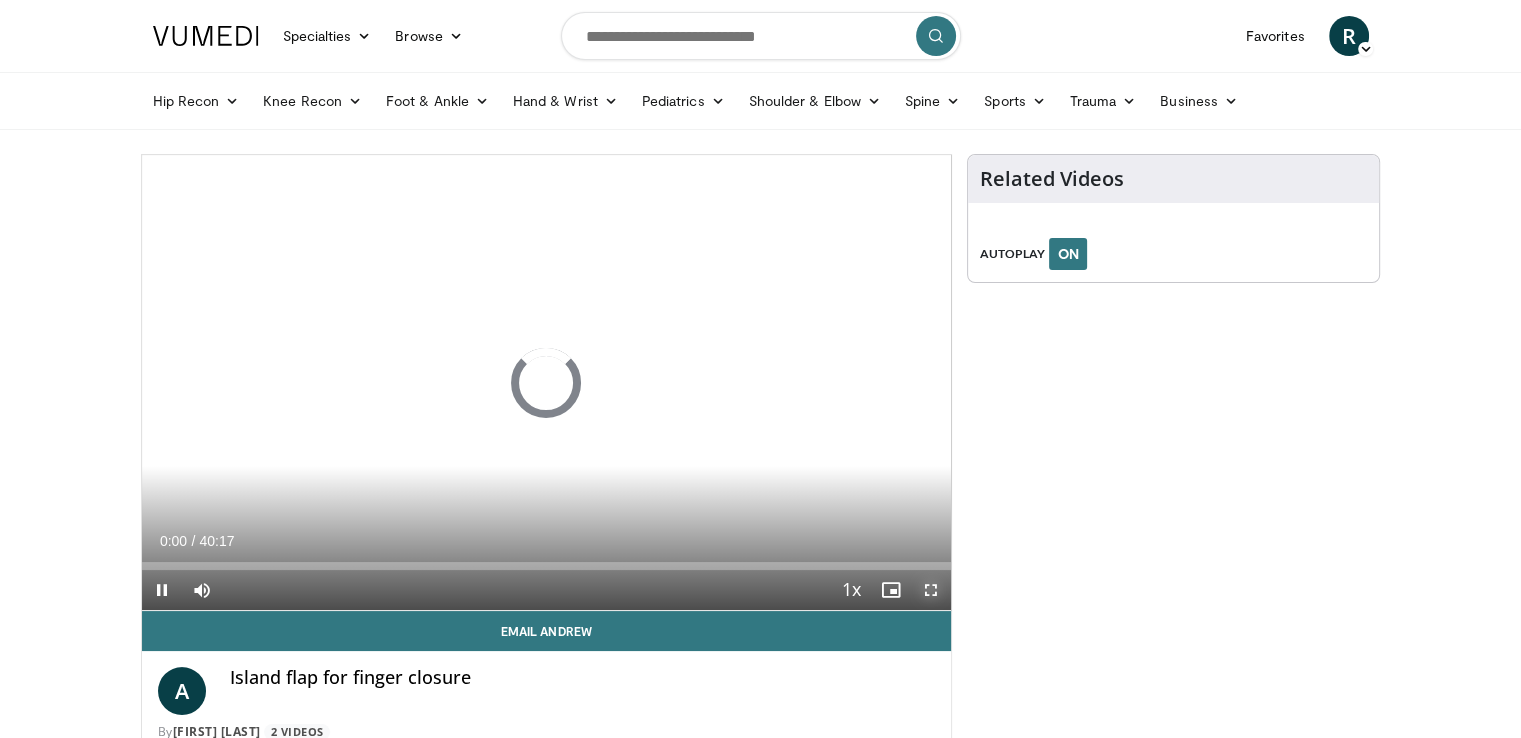 click at bounding box center [931, 590] 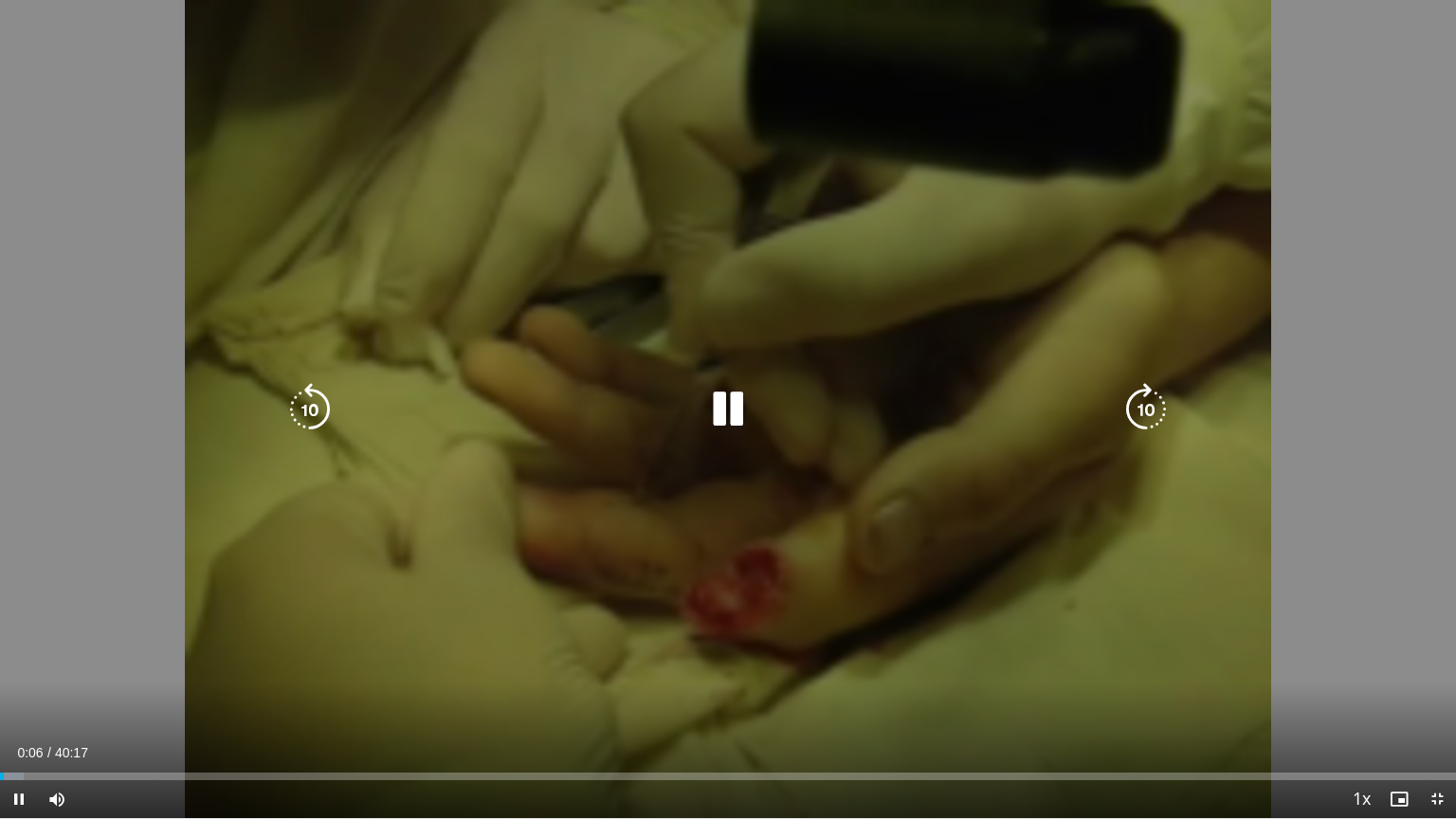 click at bounding box center [728, 410] 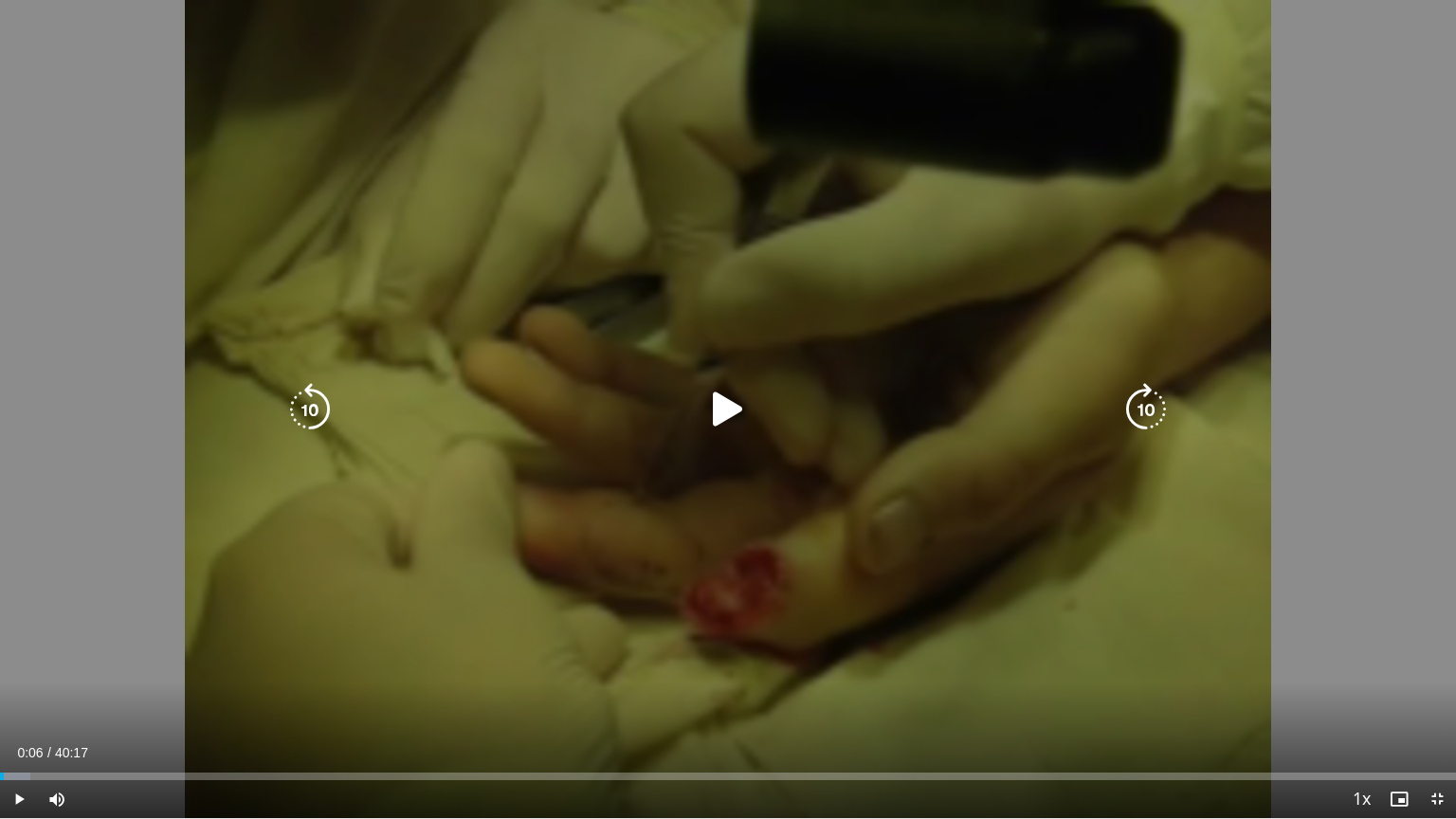 click at bounding box center (728, 410) 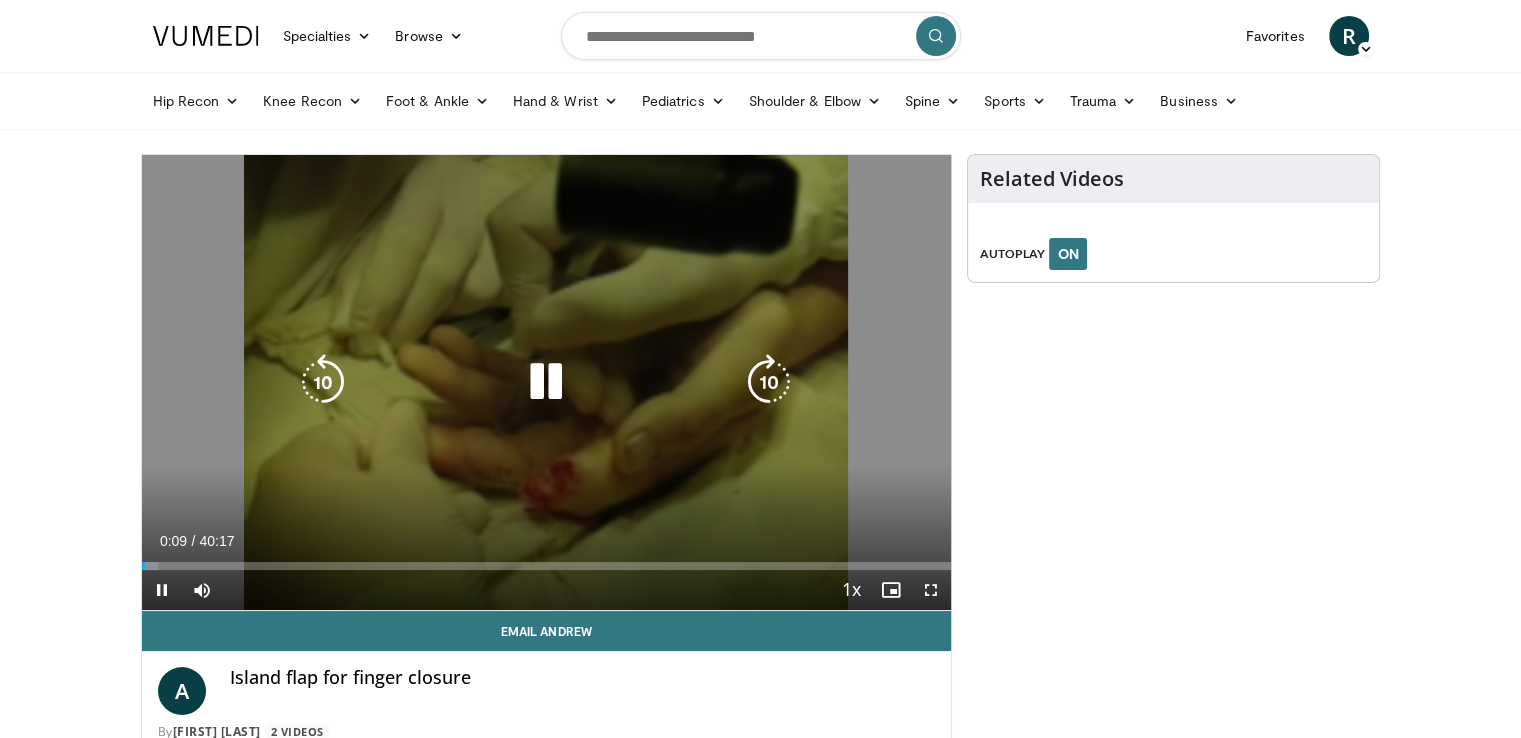 click at bounding box center (546, 382) 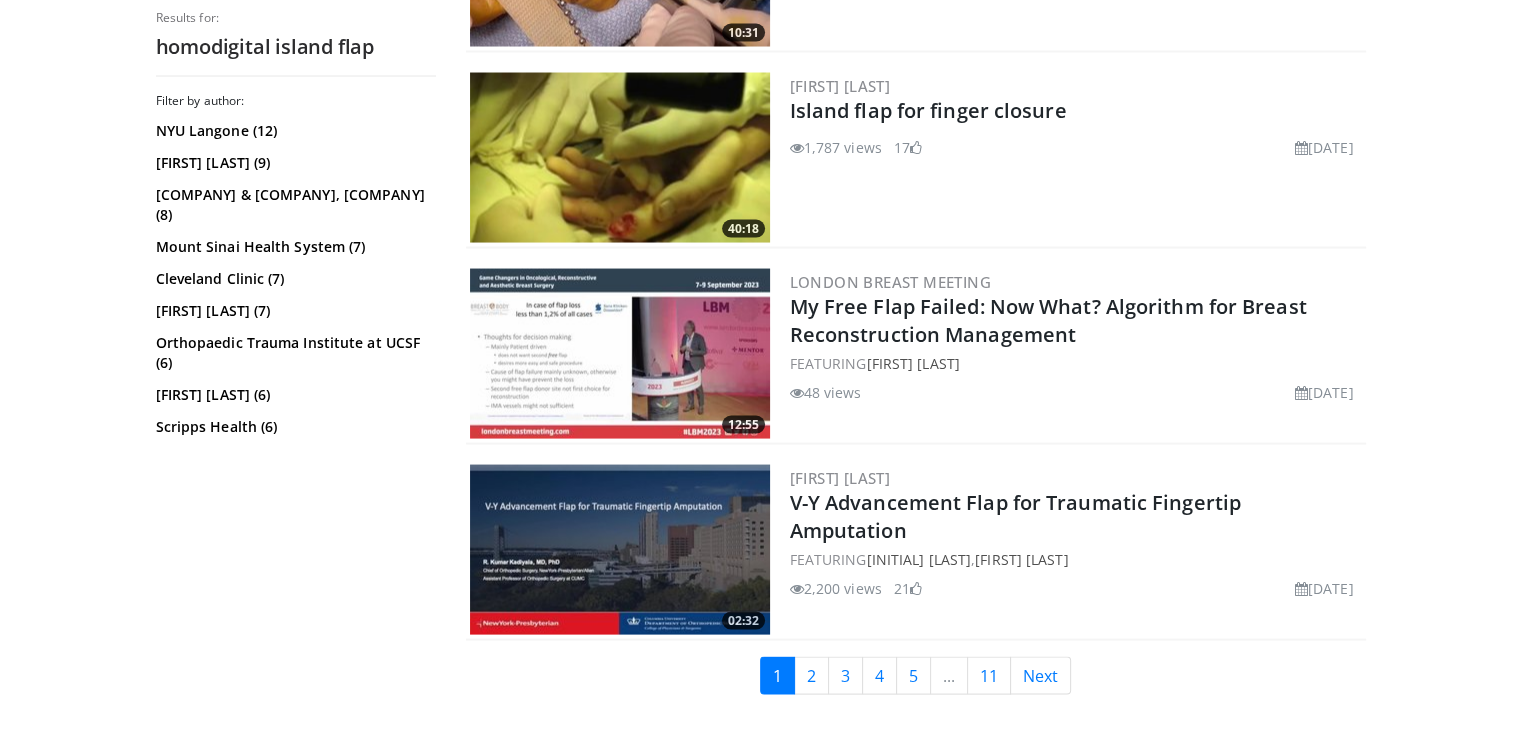 scroll, scrollTop: 3900, scrollLeft: 0, axis: vertical 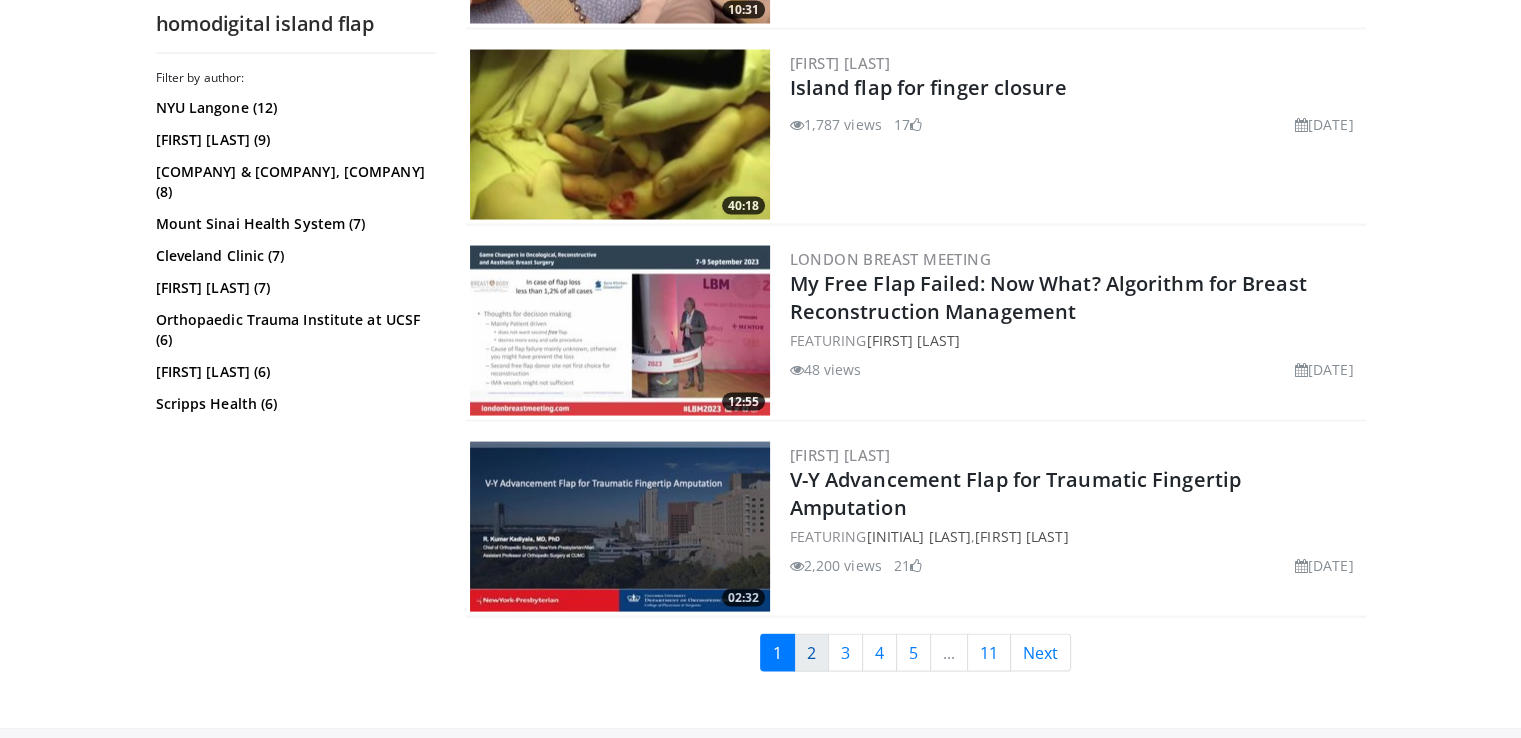 click on "2" at bounding box center [811, 653] 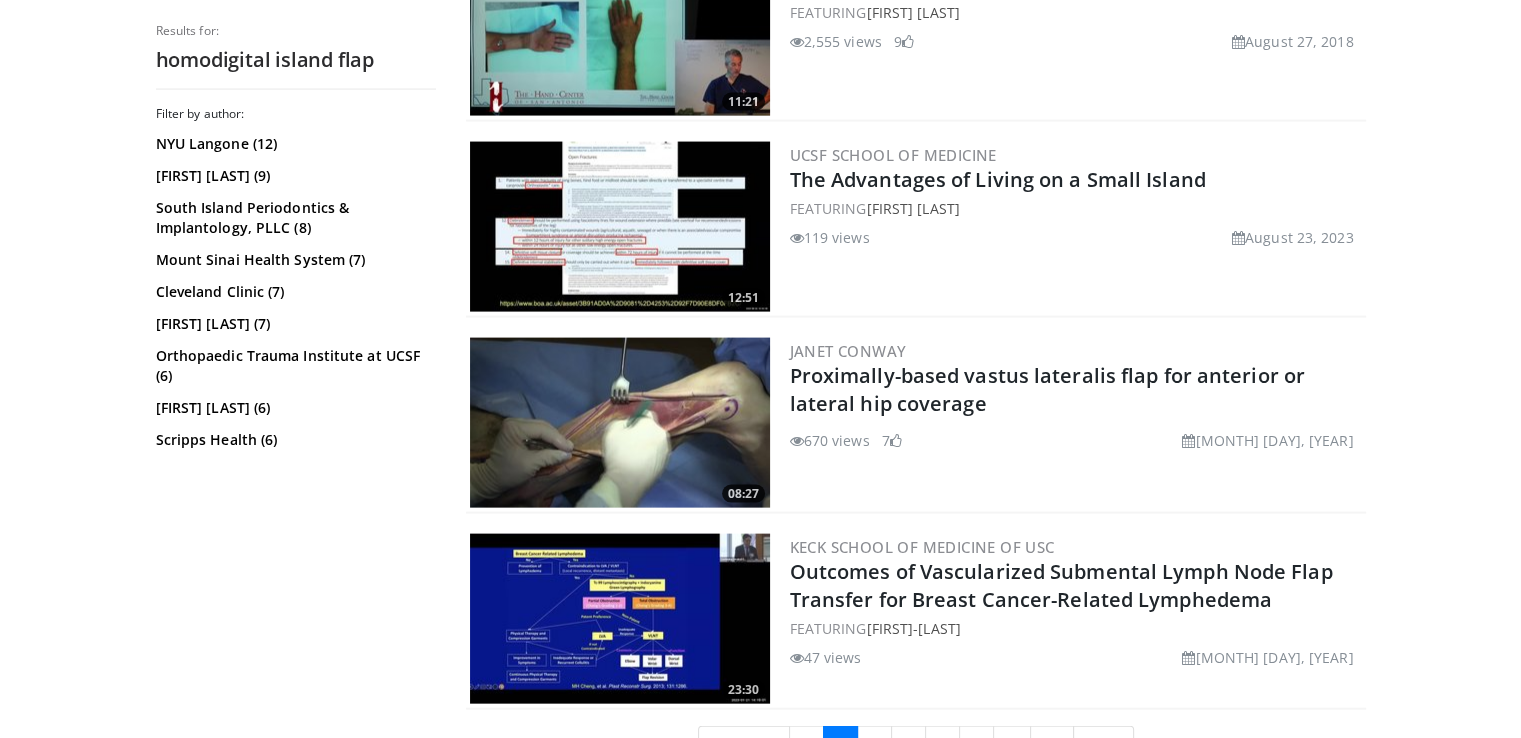 scroll, scrollTop: 4400, scrollLeft: 0, axis: vertical 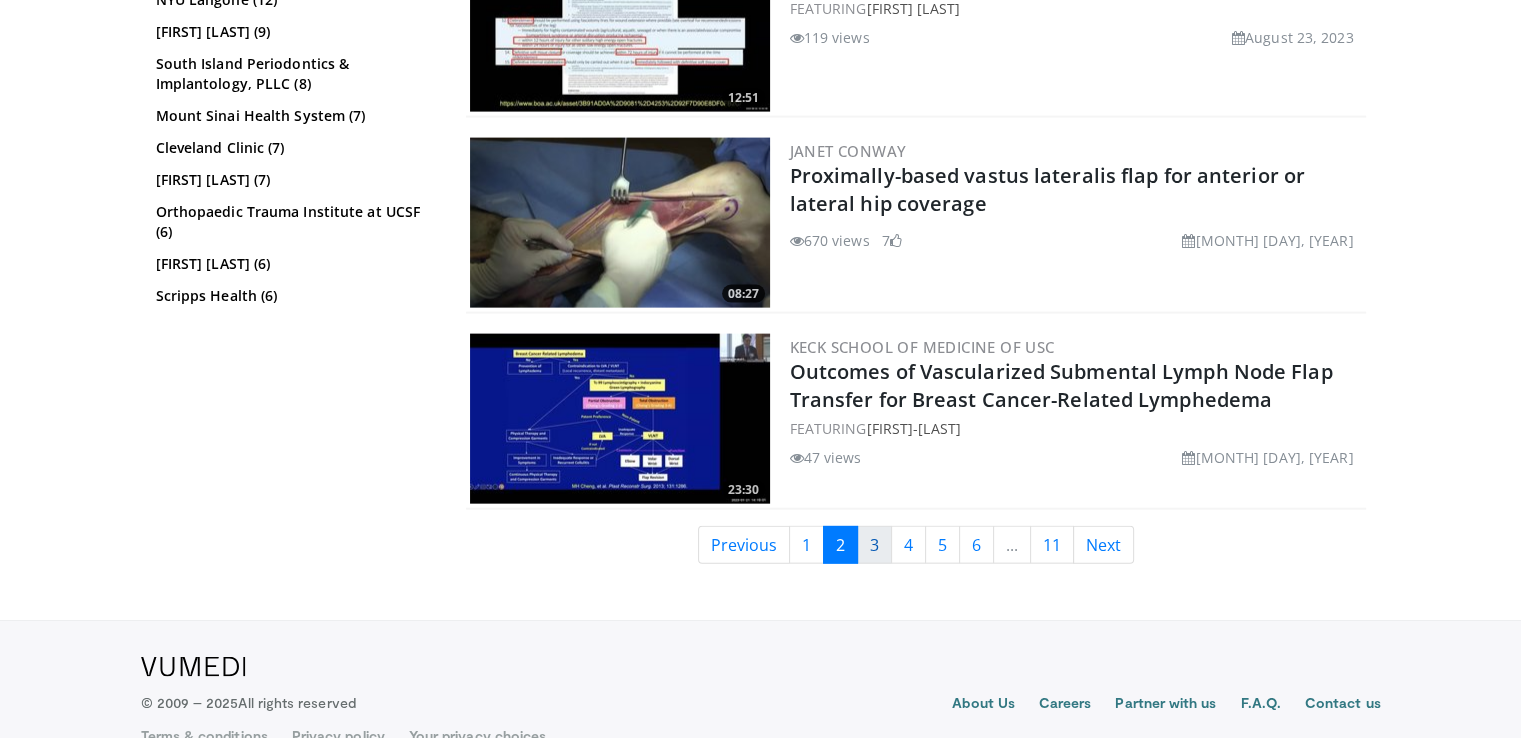 click on "3" at bounding box center (874, 545) 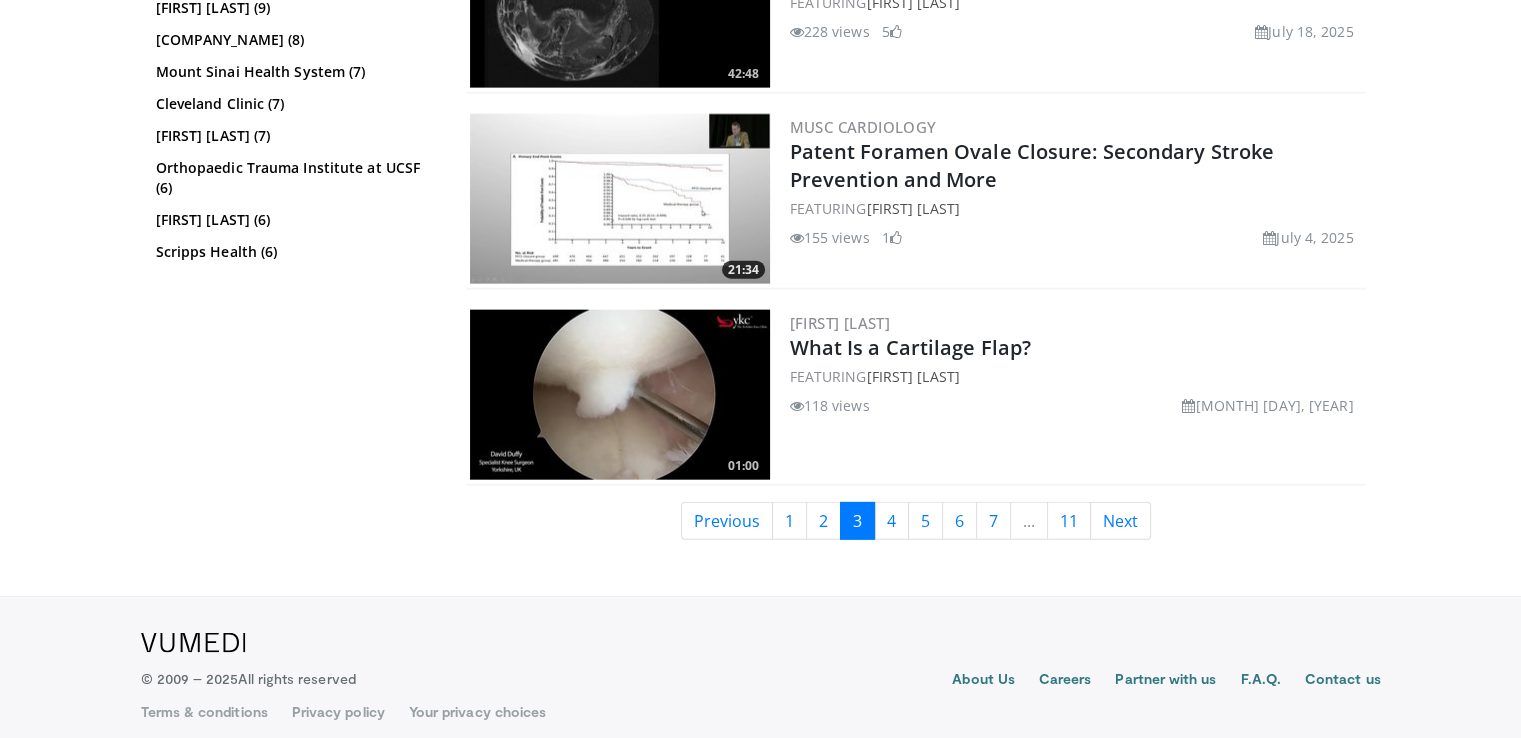 scroll, scrollTop: 4625, scrollLeft: 0, axis: vertical 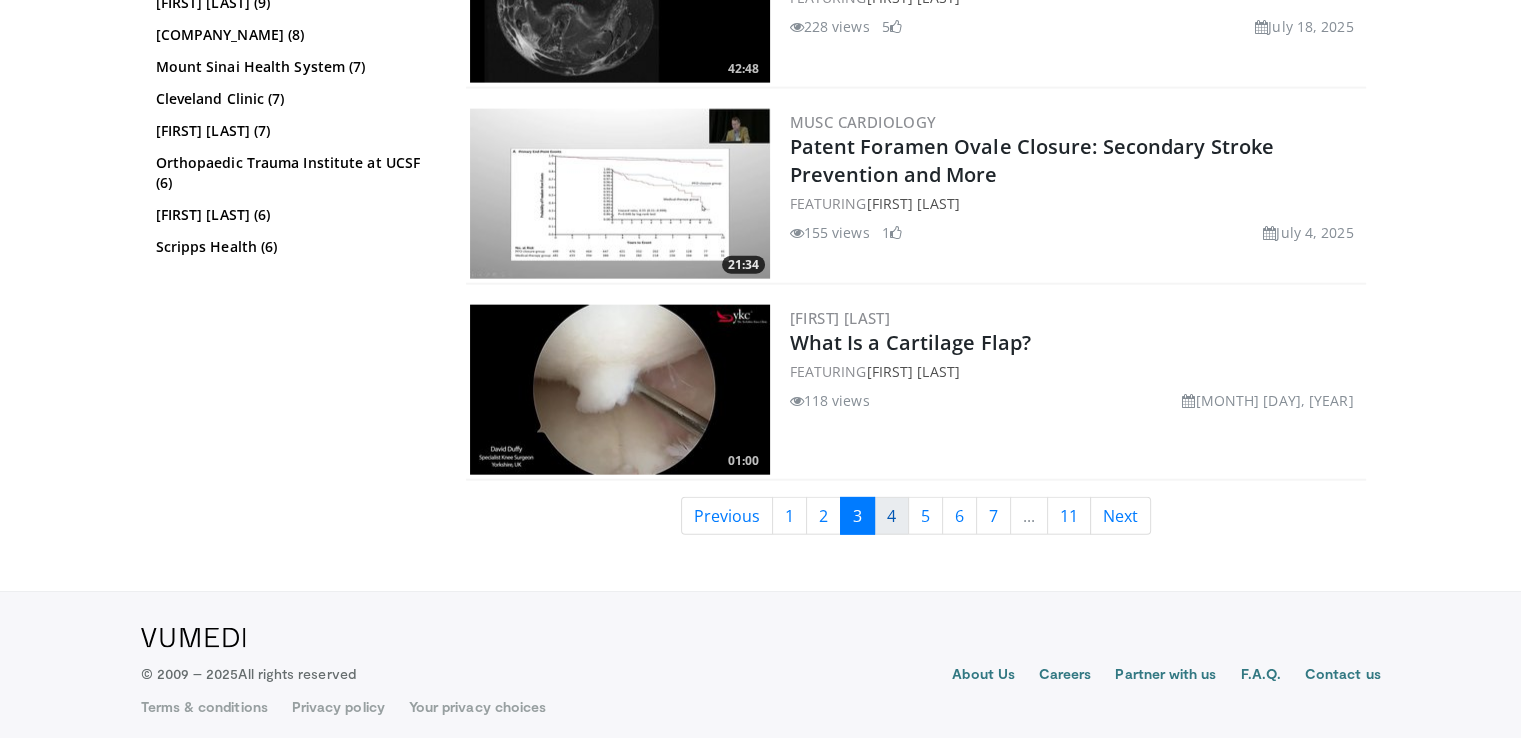 click on "4" at bounding box center [891, 516] 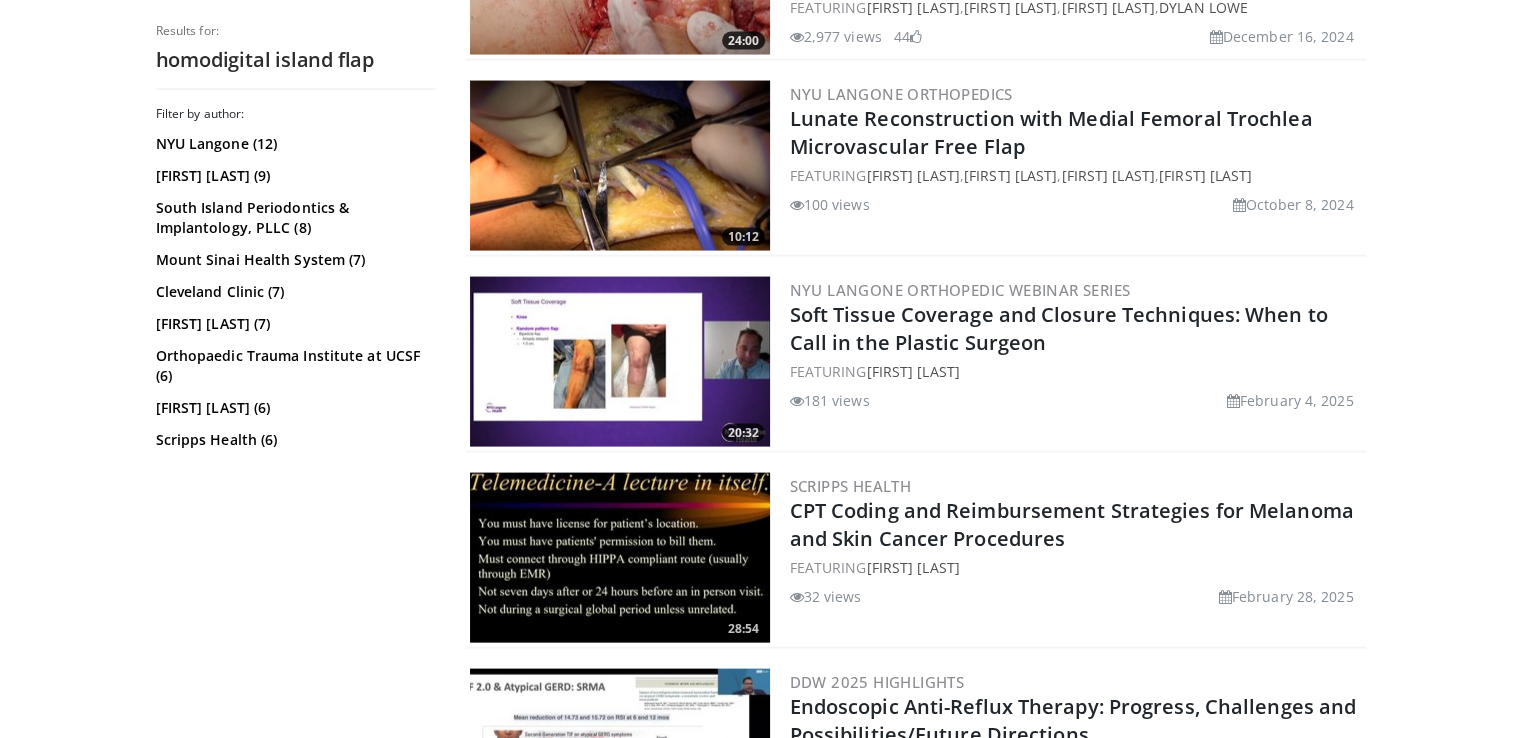 scroll, scrollTop: 4100, scrollLeft: 0, axis: vertical 